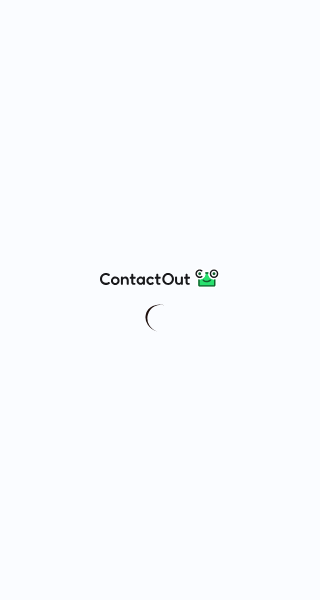 scroll, scrollTop: 0, scrollLeft: 0, axis: both 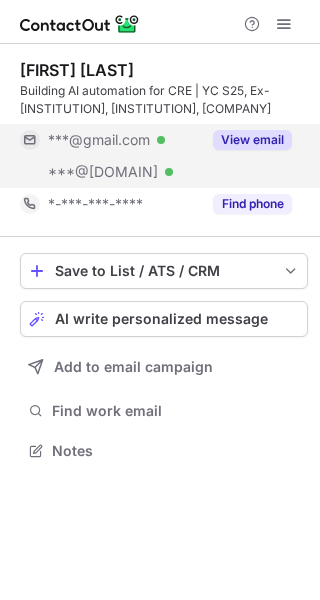 click on "View email" at bounding box center (252, 140) 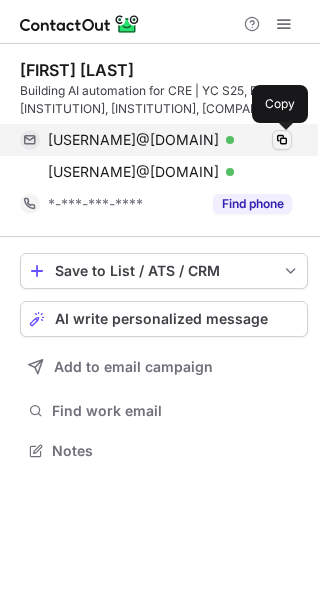click at bounding box center [282, 140] 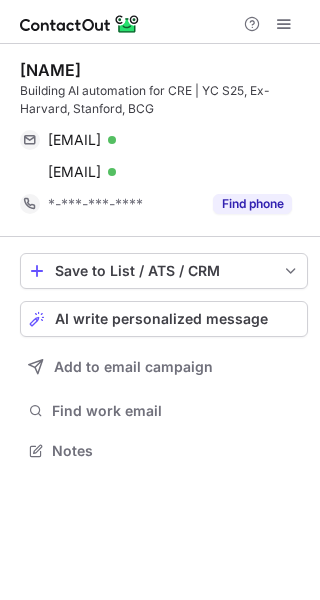 scroll, scrollTop: 0, scrollLeft: 0, axis: both 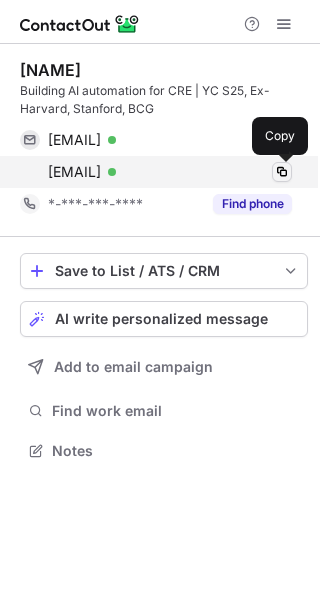 click at bounding box center (282, 172) 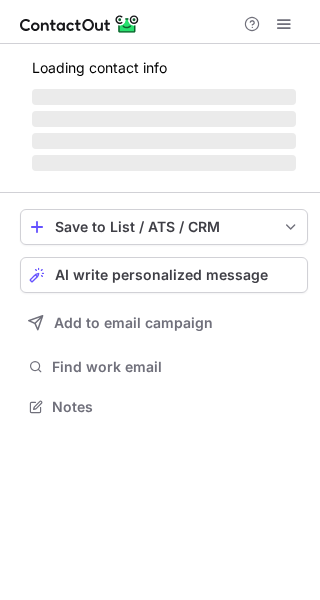 scroll, scrollTop: 0, scrollLeft: 0, axis: both 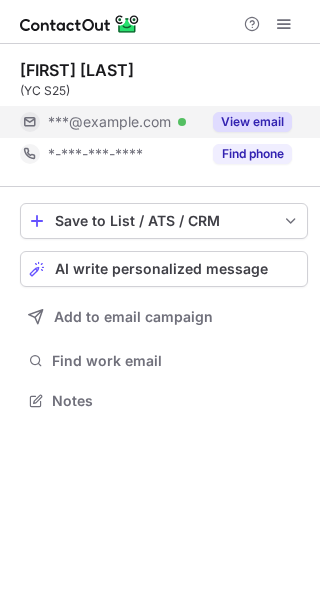 click on "View email" at bounding box center (252, 122) 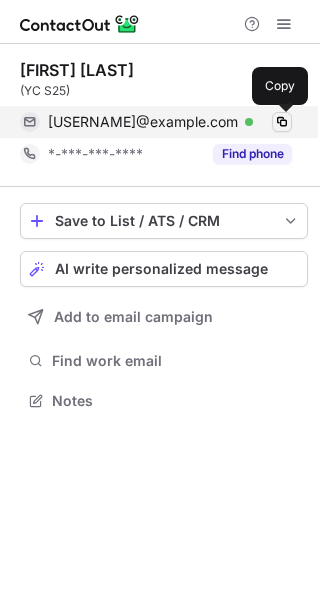 click at bounding box center [282, 122] 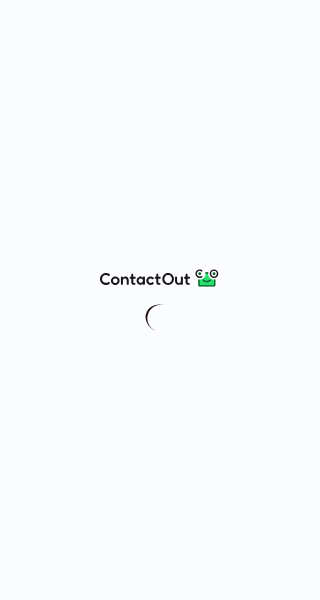 scroll, scrollTop: 0, scrollLeft: 0, axis: both 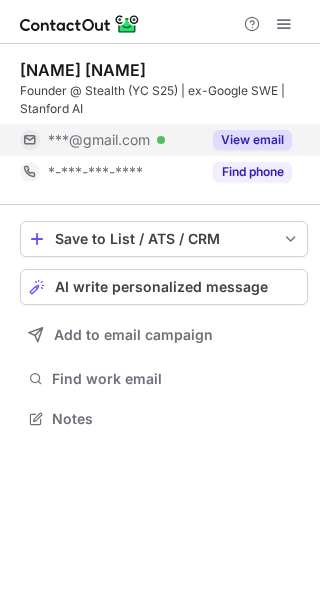 click on "View email" at bounding box center (252, 140) 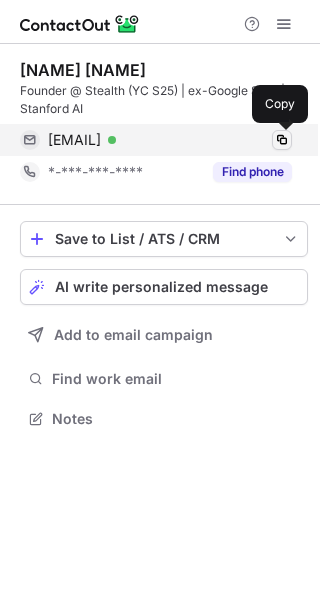 click at bounding box center [282, 140] 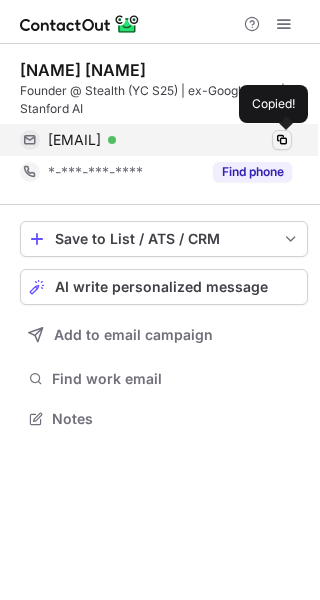 click at bounding box center (282, 140) 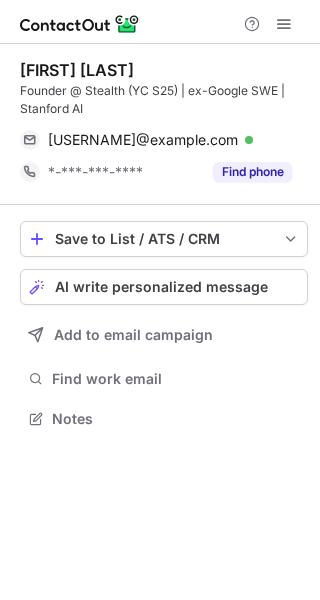 scroll, scrollTop: 0, scrollLeft: 0, axis: both 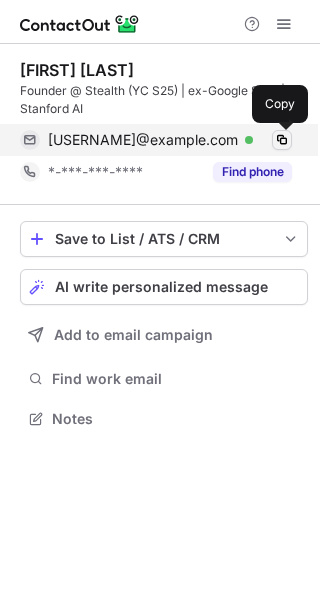 click at bounding box center [282, 140] 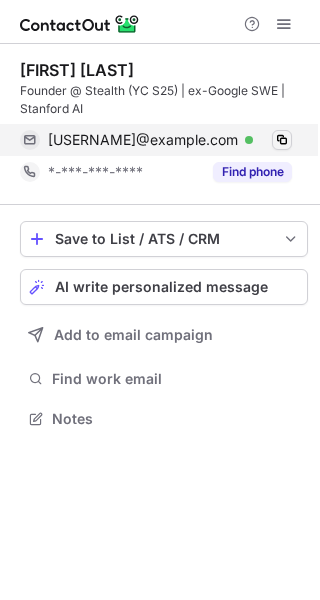 click at bounding box center [282, 140] 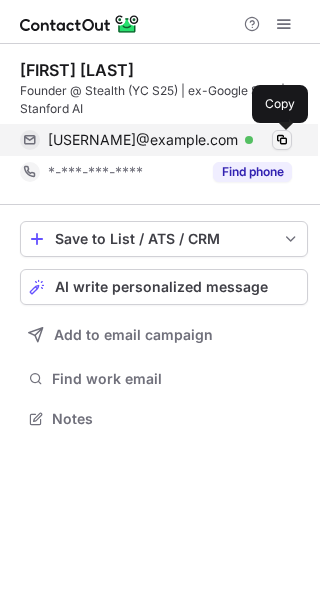 click at bounding box center [282, 140] 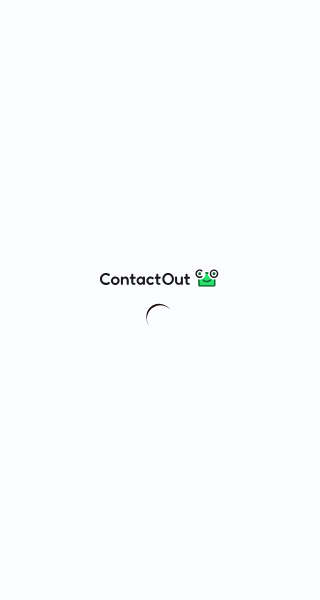 scroll, scrollTop: 0, scrollLeft: 0, axis: both 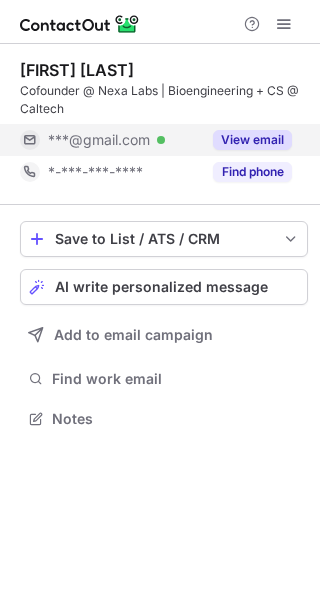 click on "View email" at bounding box center (252, 140) 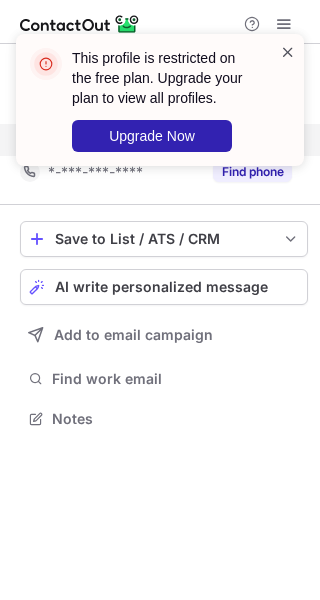 click at bounding box center (288, 52) 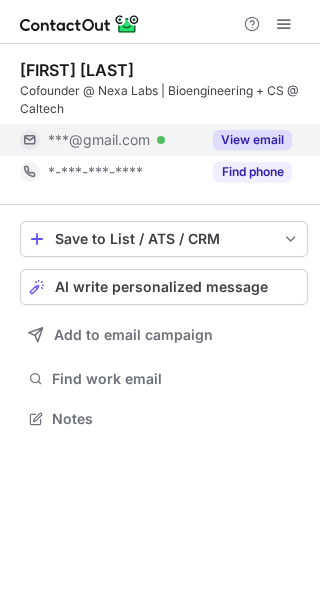 click on "Zarif Azher" at bounding box center (77, 70) 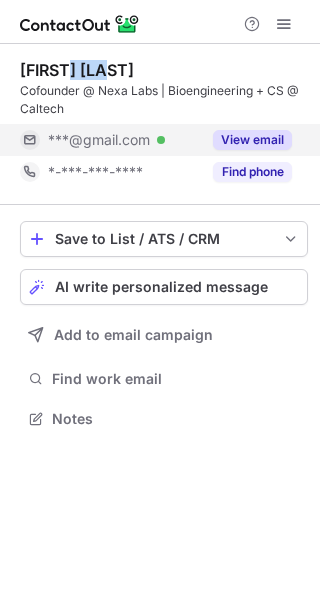 click on "Zarif Azher" at bounding box center [77, 70] 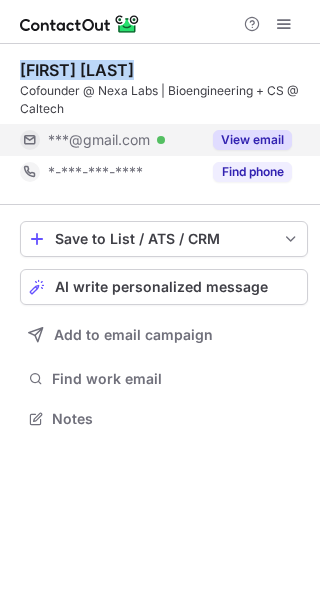 click on "Zarif Azher" at bounding box center [77, 70] 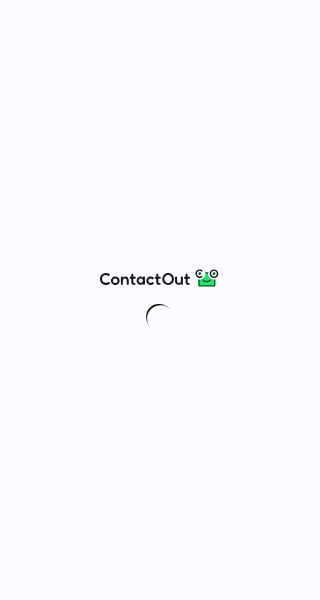 scroll, scrollTop: 0, scrollLeft: 0, axis: both 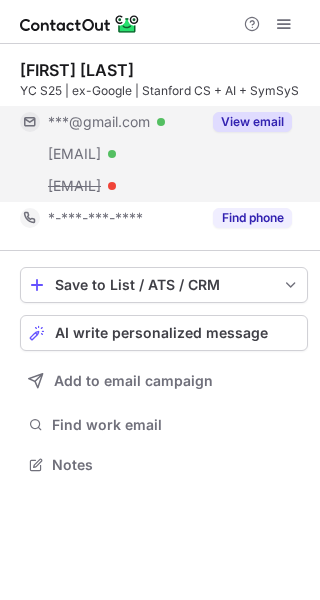 click on "View email" at bounding box center (252, 122) 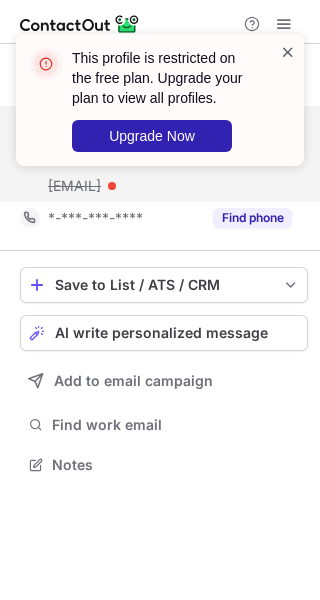 click at bounding box center [288, 52] 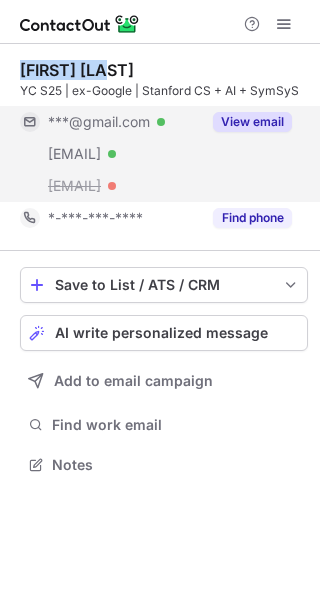 drag, startPoint x: 113, startPoint y: 66, endPoint x: 12, endPoint y: 69, distance: 101.04455 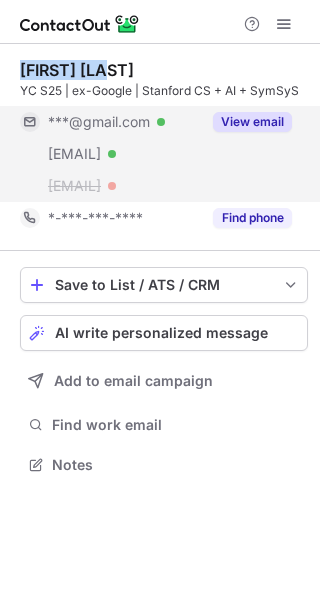 copy on "[FIRST] [LAST]" 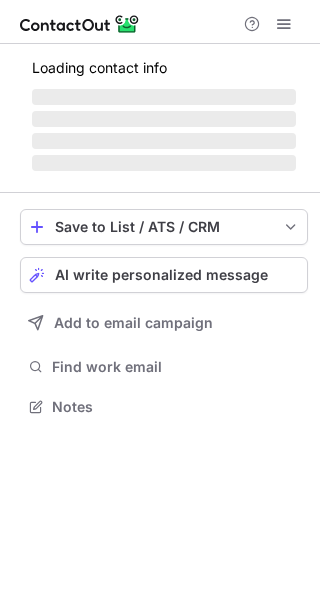 scroll, scrollTop: 0, scrollLeft: 0, axis: both 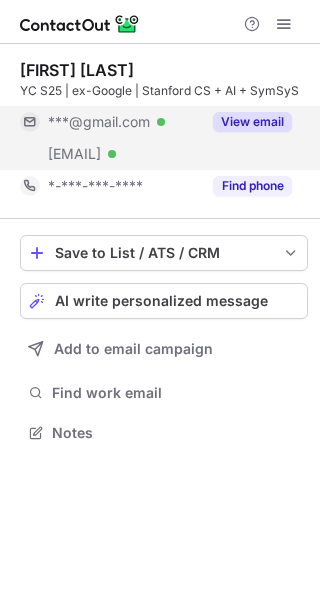 click on "View email" at bounding box center (252, 122) 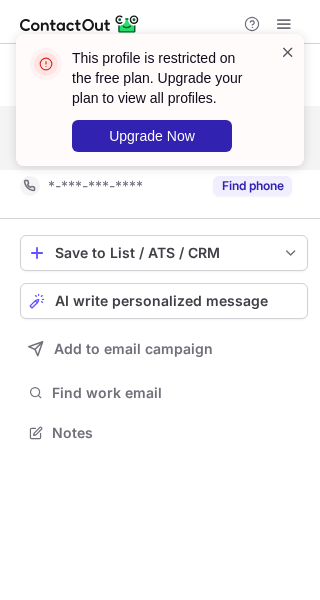 click at bounding box center [288, 52] 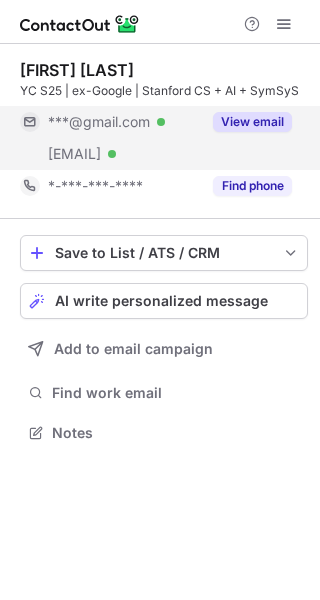 drag, startPoint x: 70, startPoint y: 154, endPoint x: 169, endPoint y: 155, distance: 99.00505 